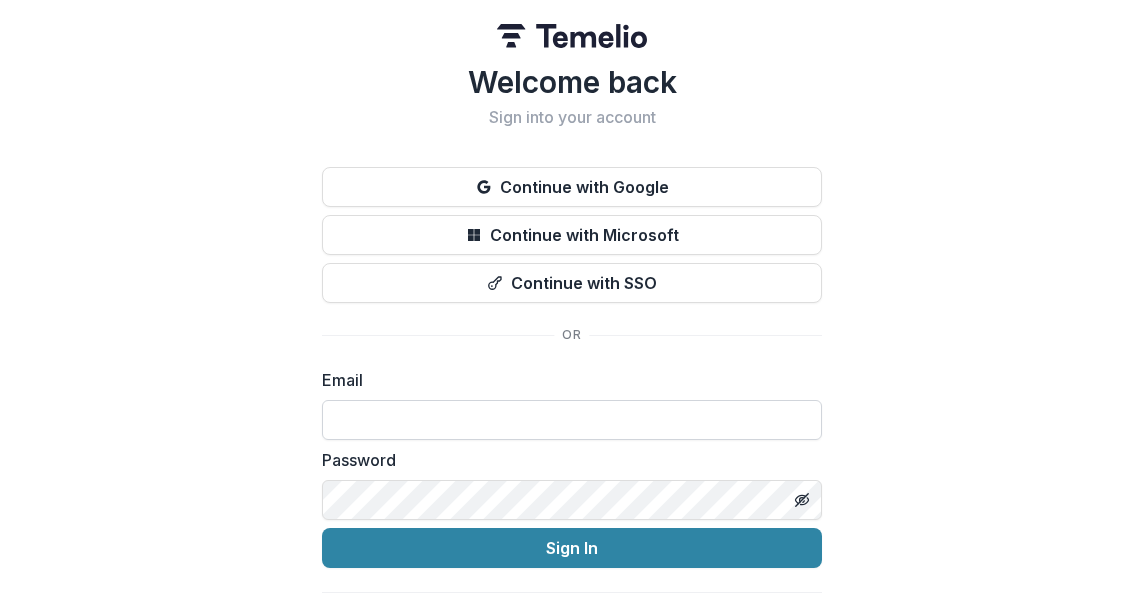 scroll, scrollTop: 0, scrollLeft: 0, axis: both 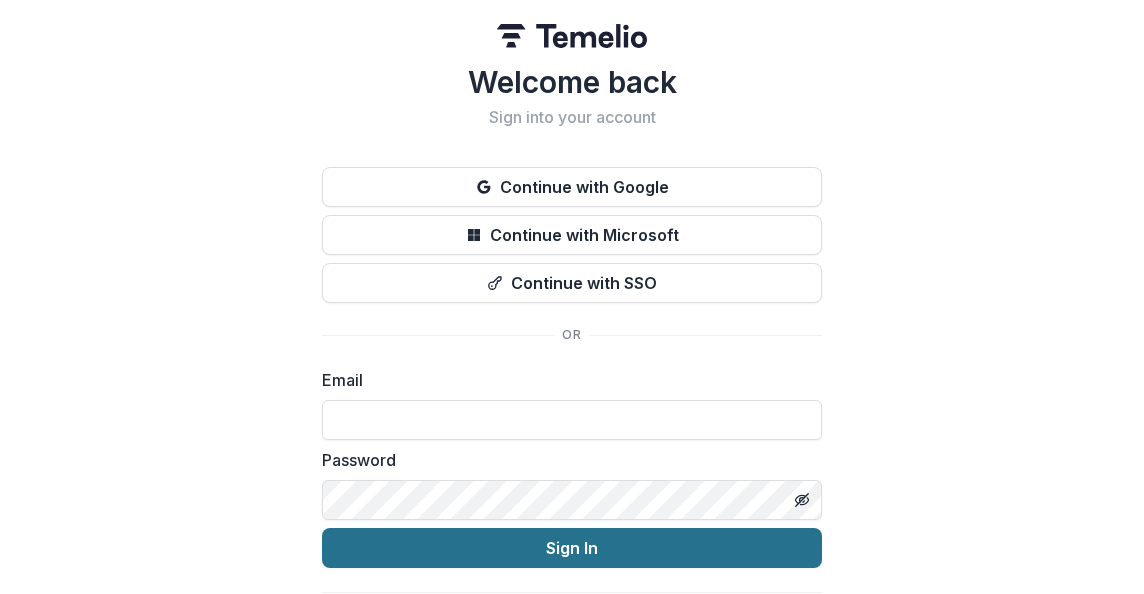 type on "**********" 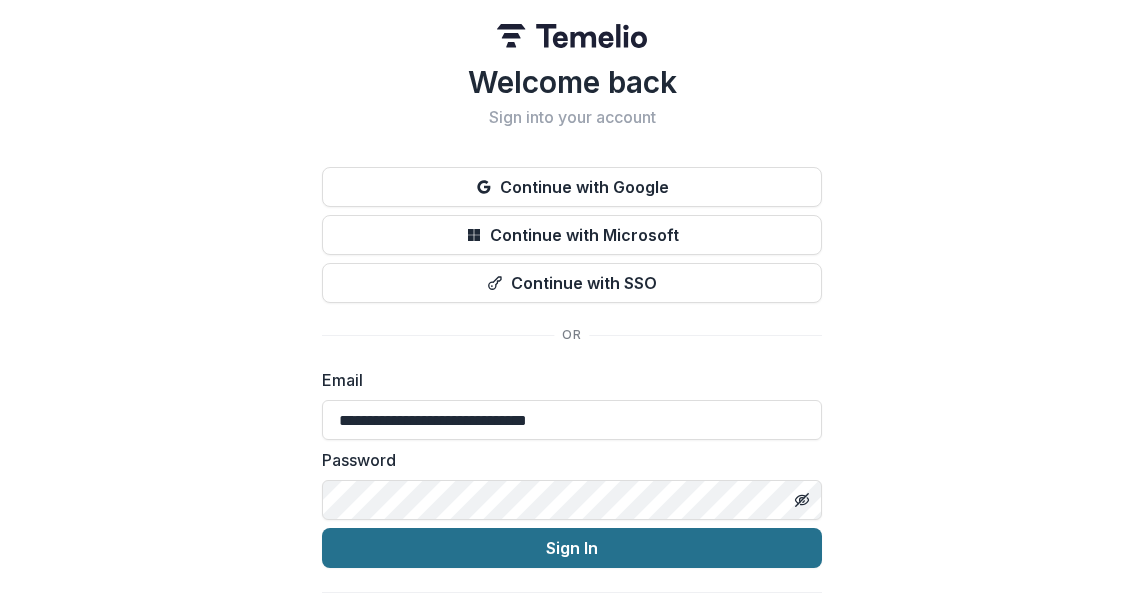 click on "Sign In" at bounding box center [572, 548] 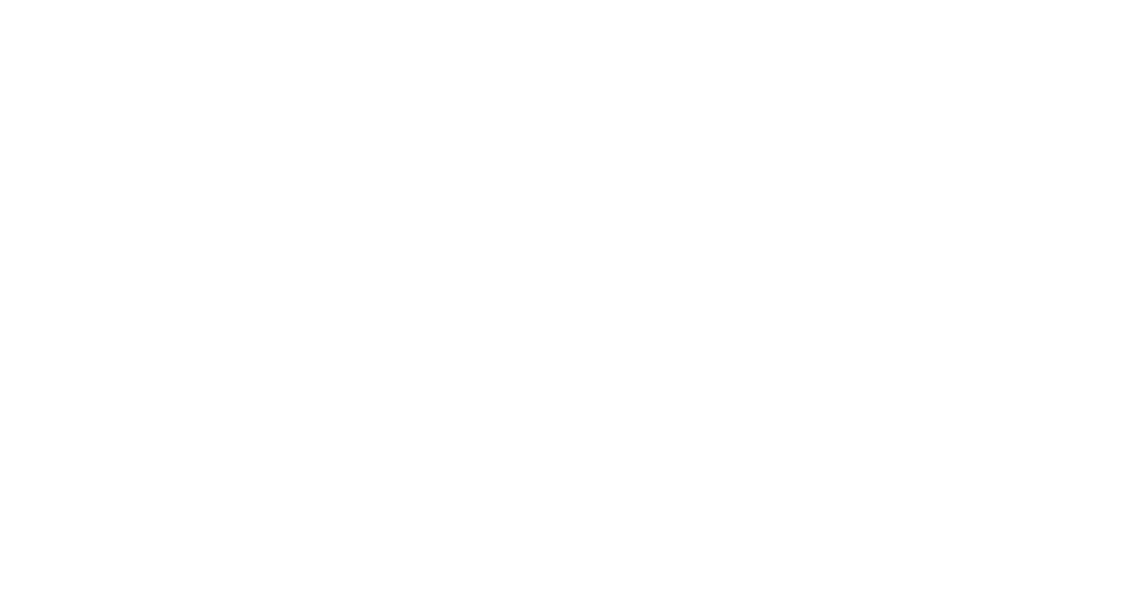 scroll, scrollTop: 0, scrollLeft: 0, axis: both 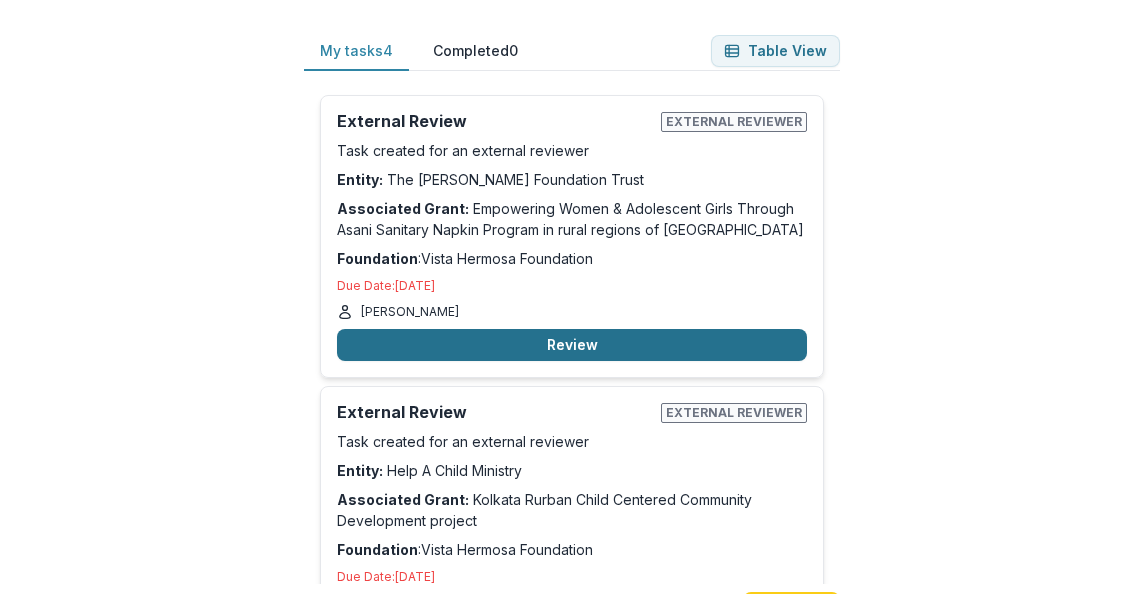 click on "Review" at bounding box center [572, 345] 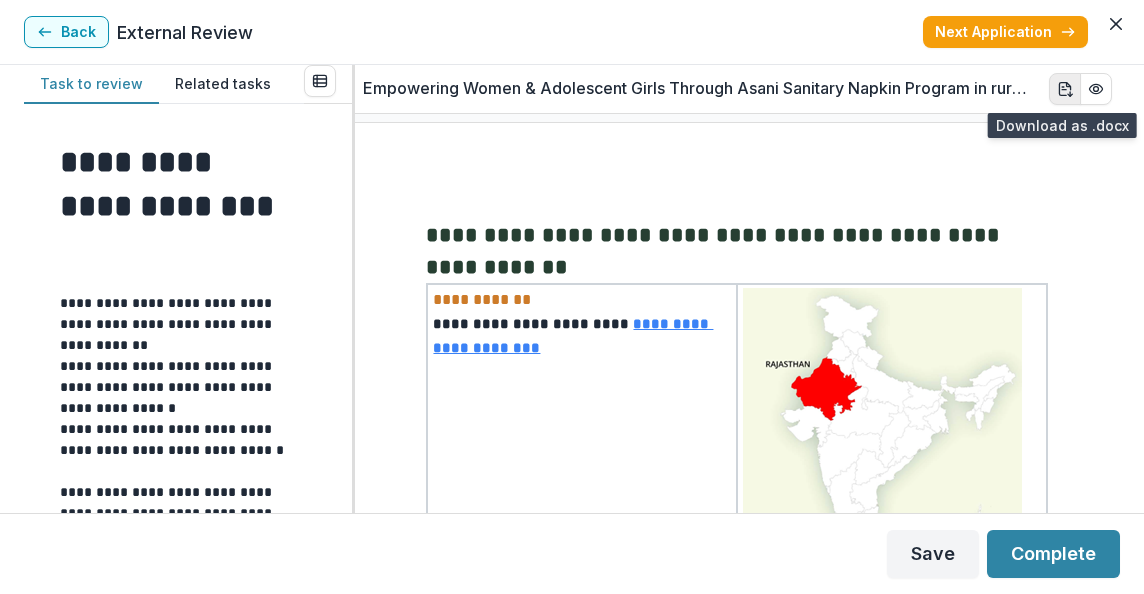 click at bounding box center [1065, 89] 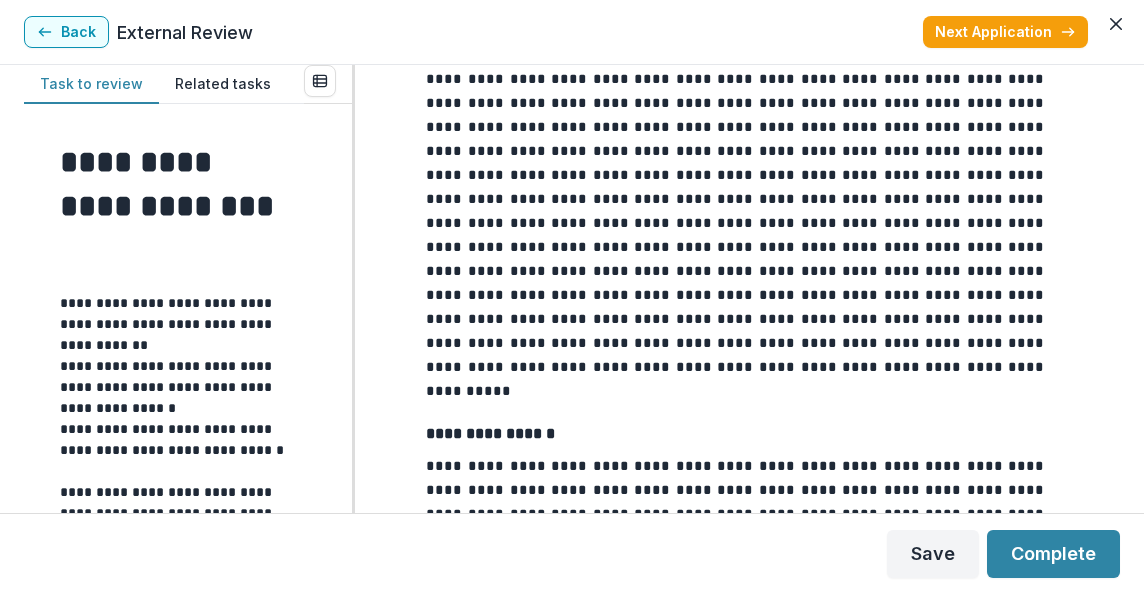 scroll, scrollTop: 869, scrollLeft: 0, axis: vertical 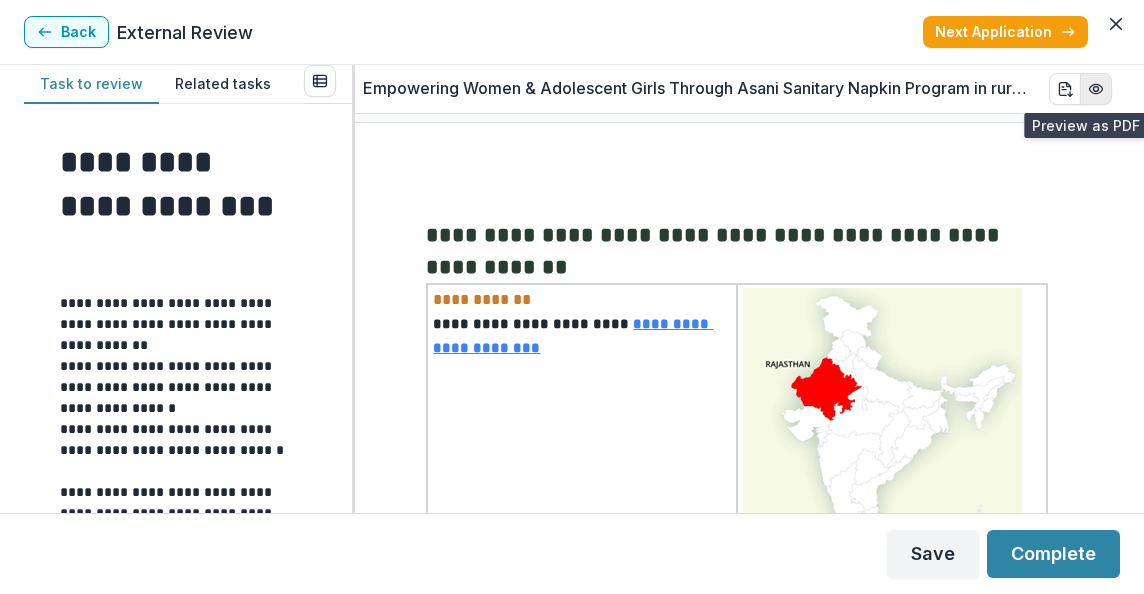 click at bounding box center (1096, 89) 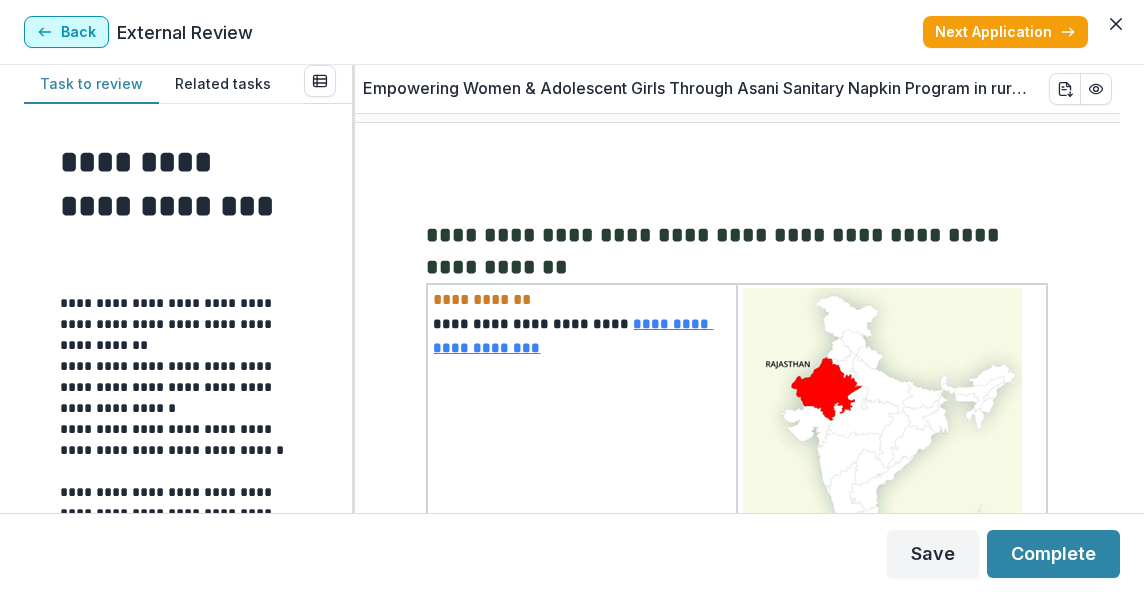 click on "Back" at bounding box center (66, 32) 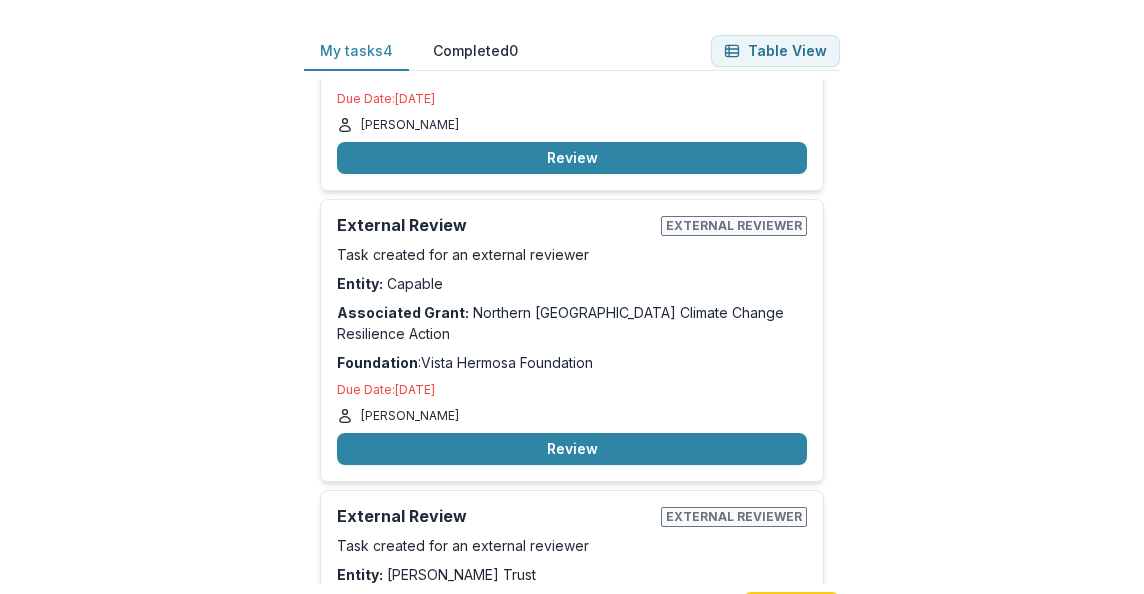 scroll, scrollTop: 475, scrollLeft: 0, axis: vertical 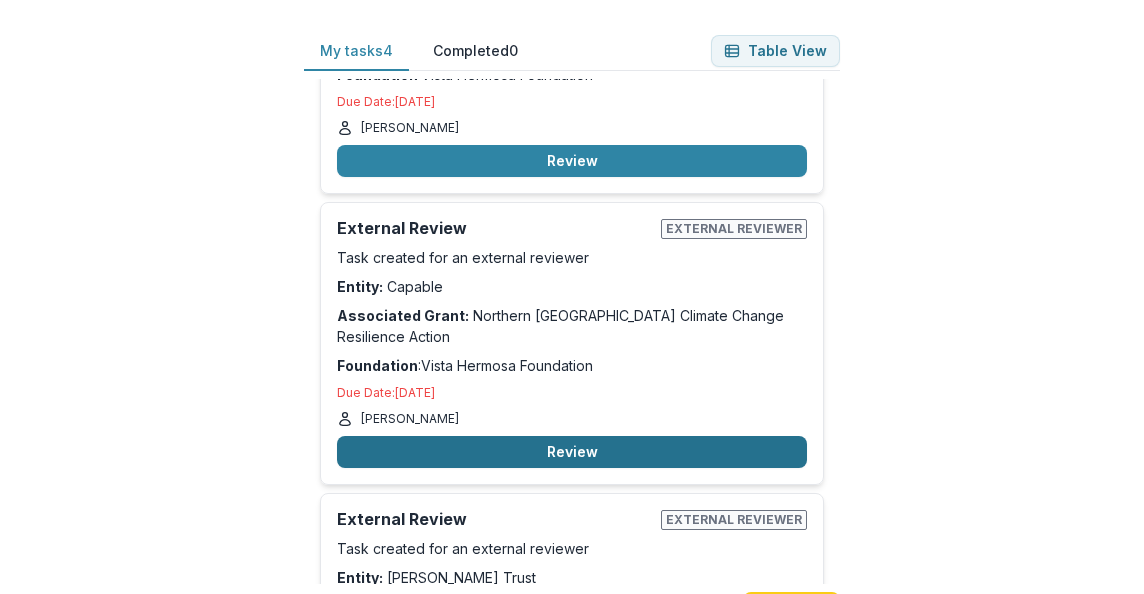 click on "Review" at bounding box center [572, 452] 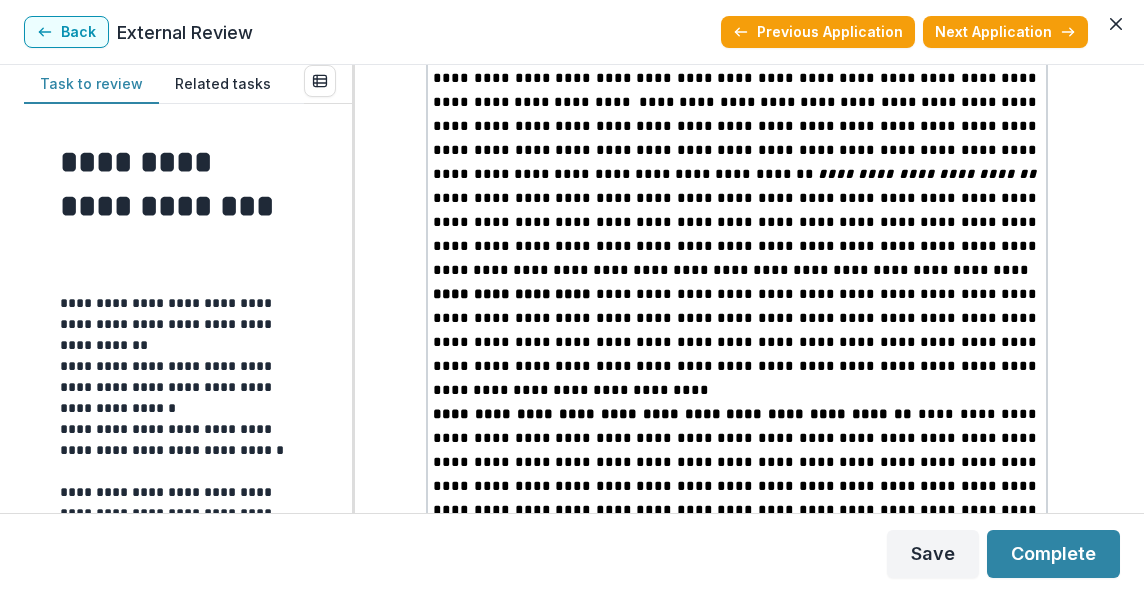 scroll, scrollTop: 1592, scrollLeft: 0, axis: vertical 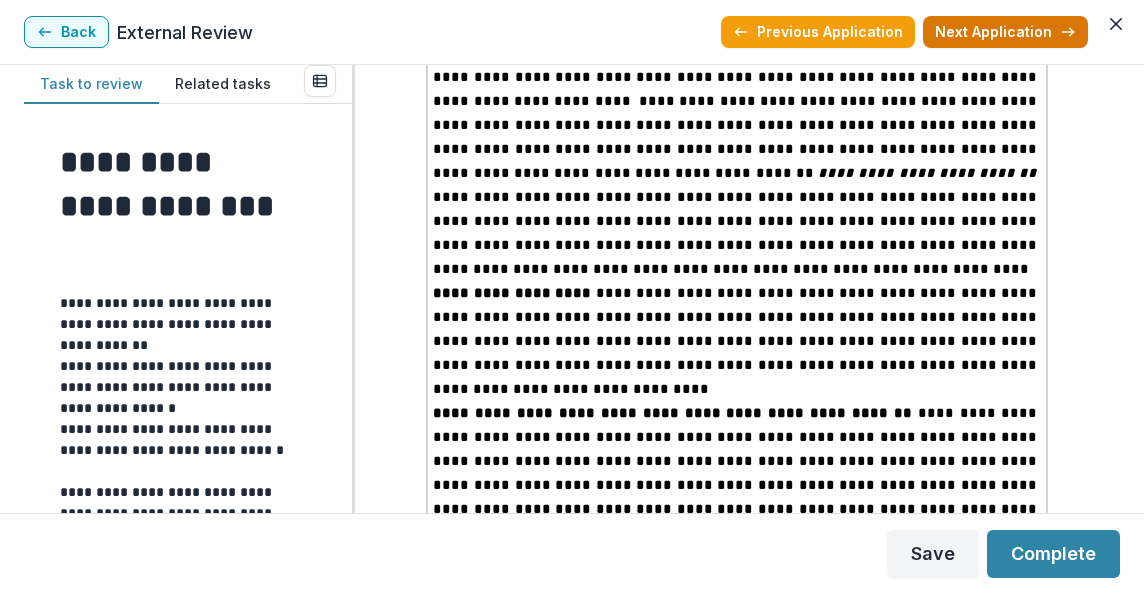 click on "Next Application" at bounding box center [1005, 32] 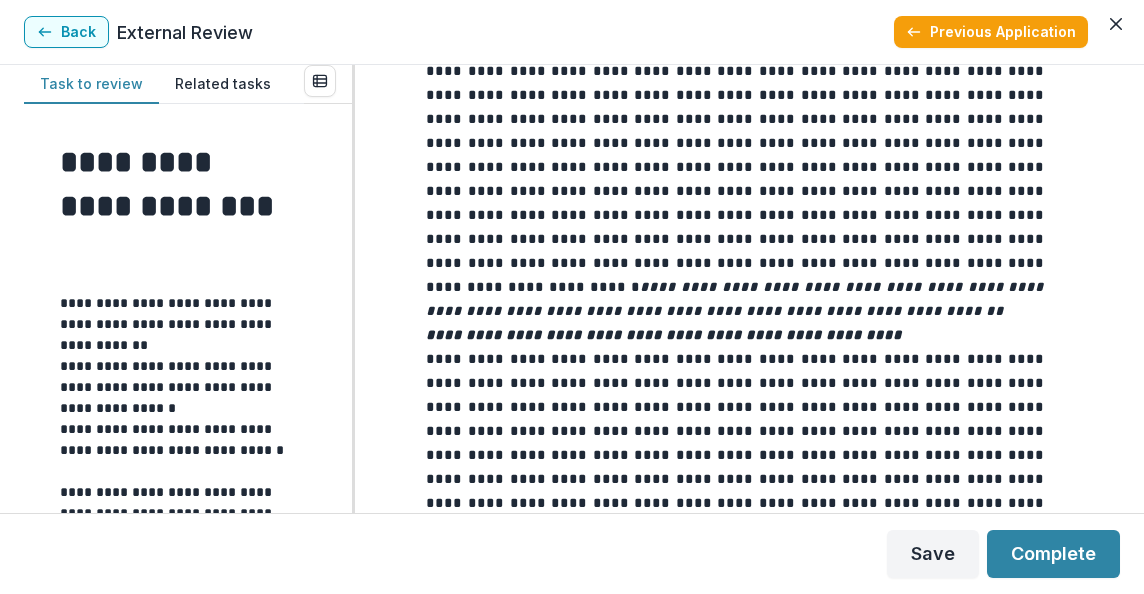 scroll, scrollTop: 1813, scrollLeft: 0, axis: vertical 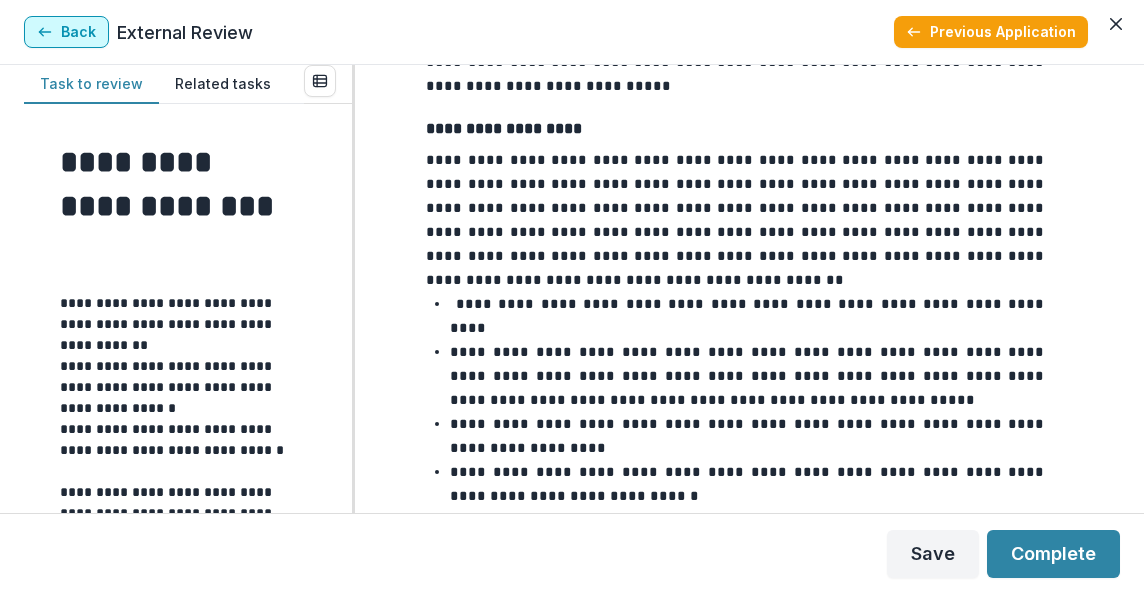 click on "Back" at bounding box center [66, 32] 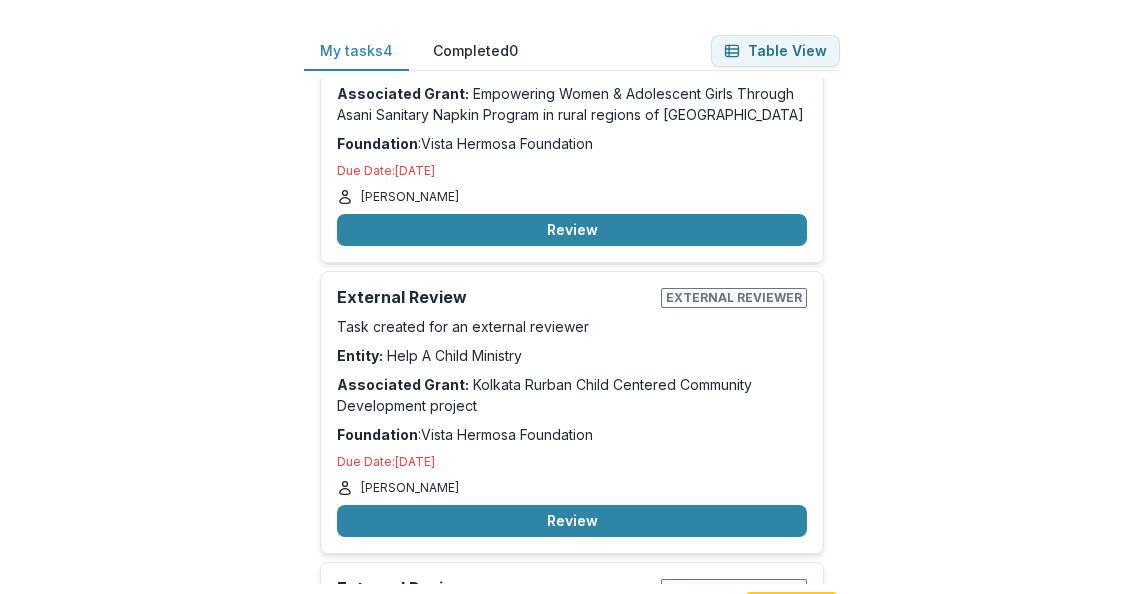 scroll, scrollTop: 0, scrollLeft: 0, axis: both 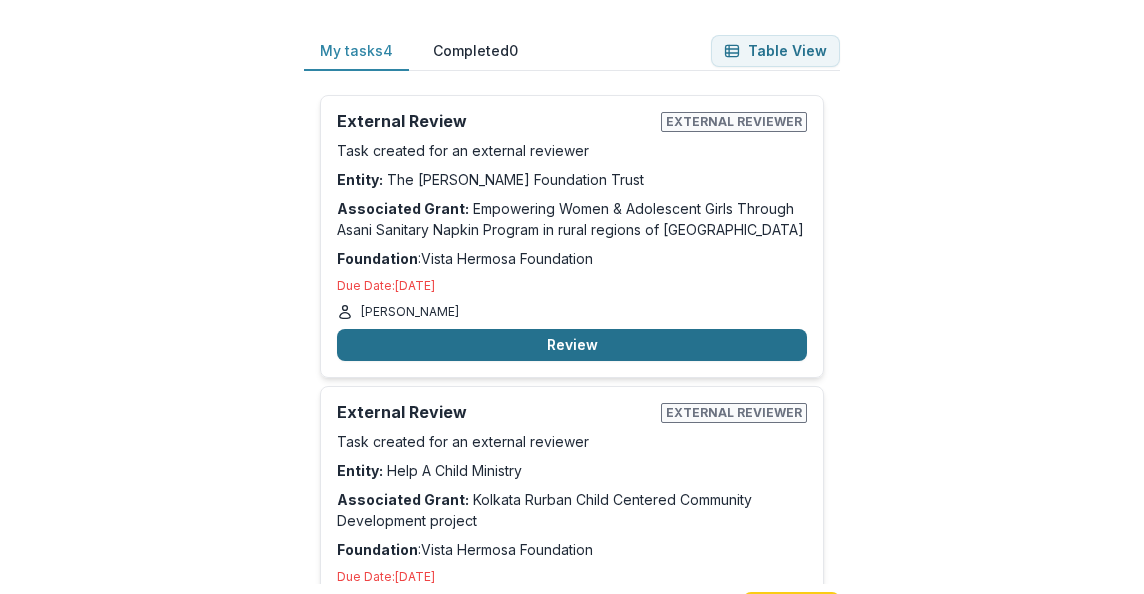 click on "Review" at bounding box center (572, 345) 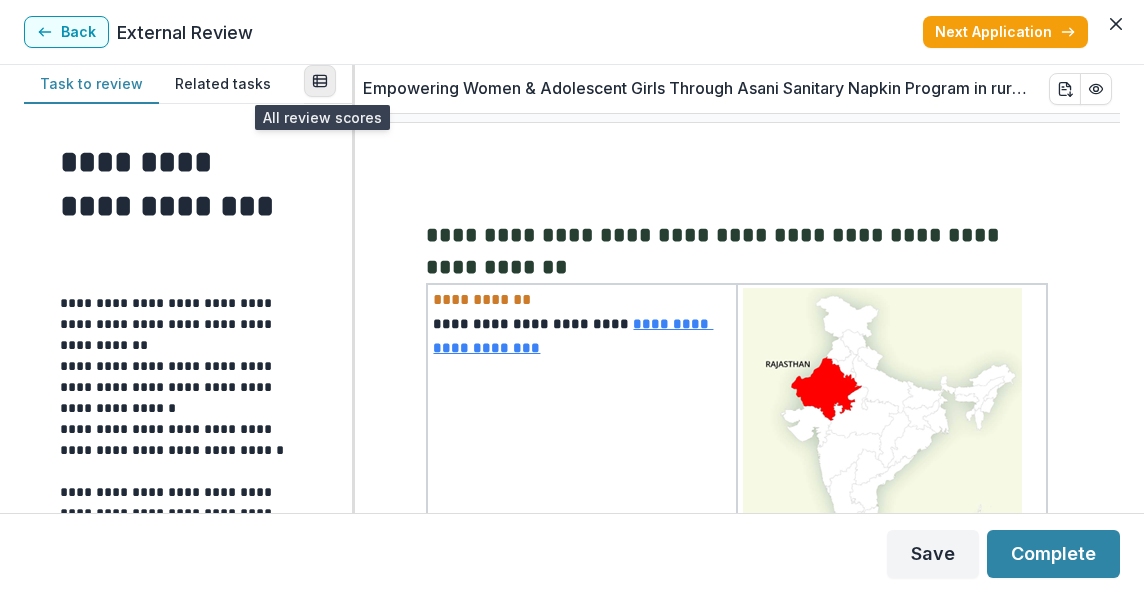 click 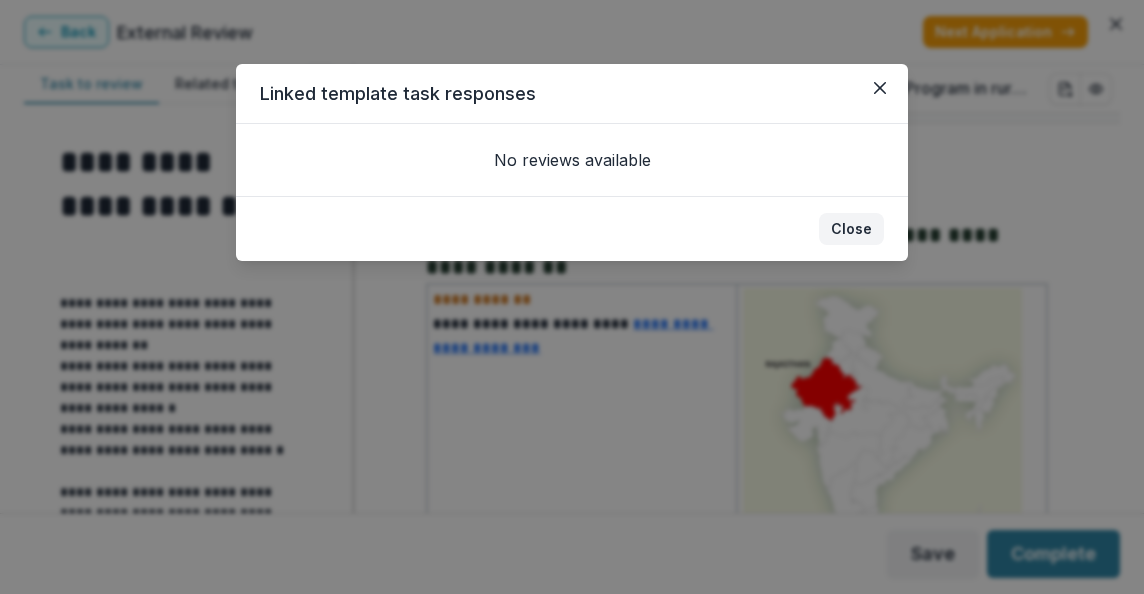 click on "Close" at bounding box center (851, 229) 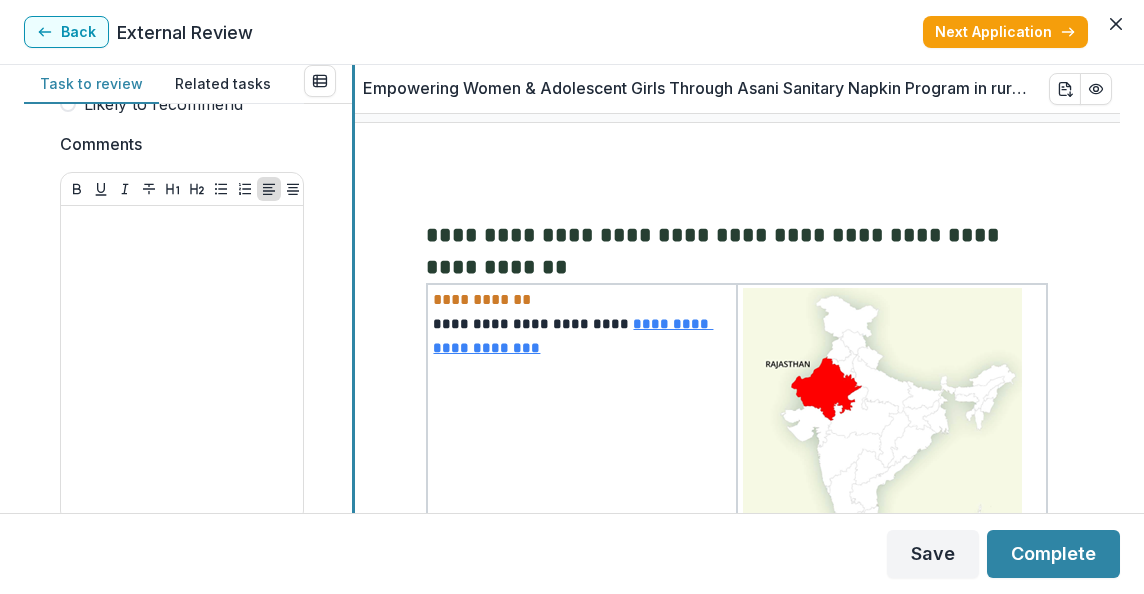 scroll, scrollTop: 2244, scrollLeft: 0, axis: vertical 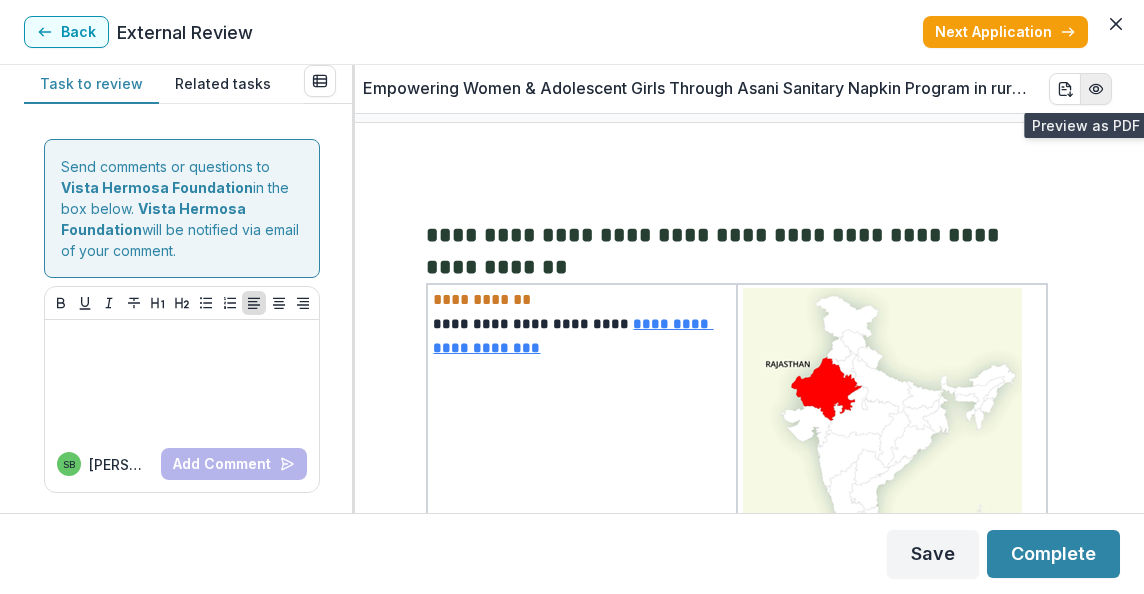 click 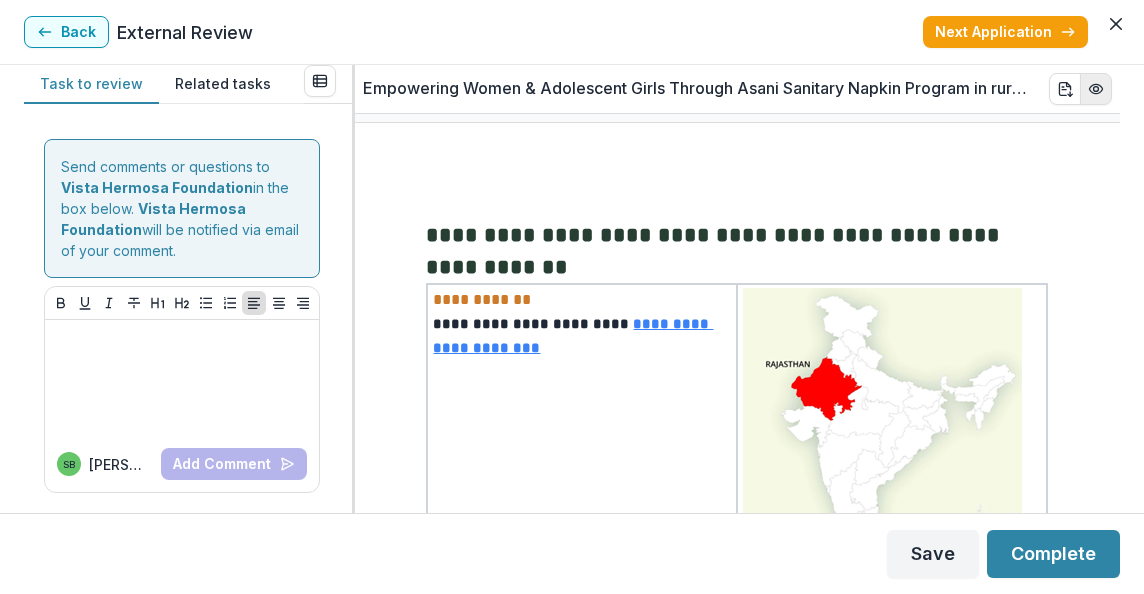 click on "Back External Review Next Application" at bounding box center [572, 32] 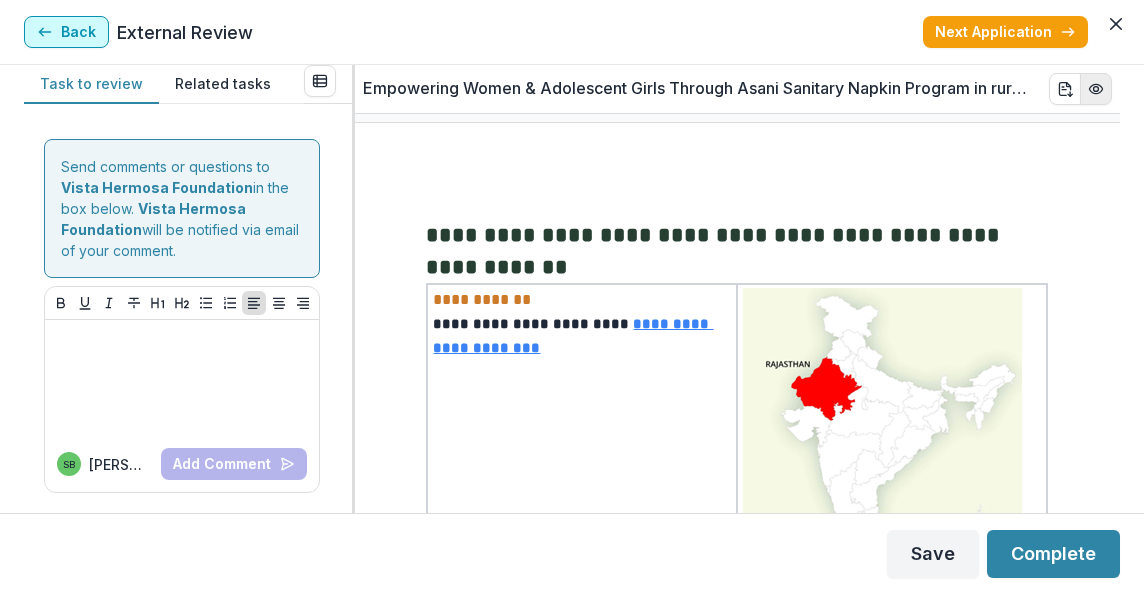 click on "Back" at bounding box center [66, 32] 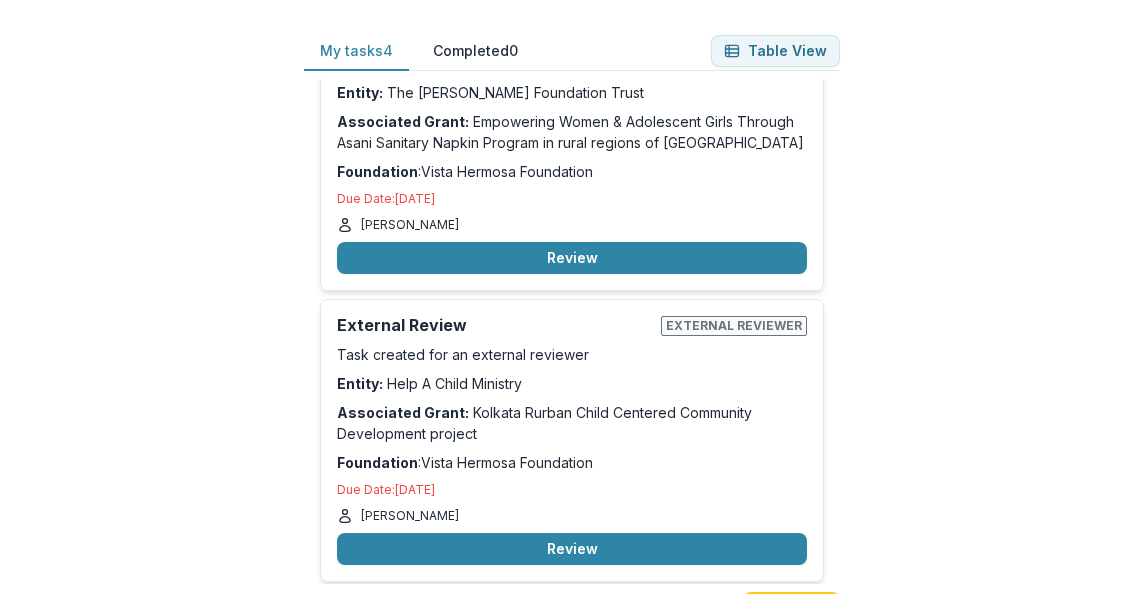scroll, scrollTop: 91, scrollLeft: 0, axis: vertical 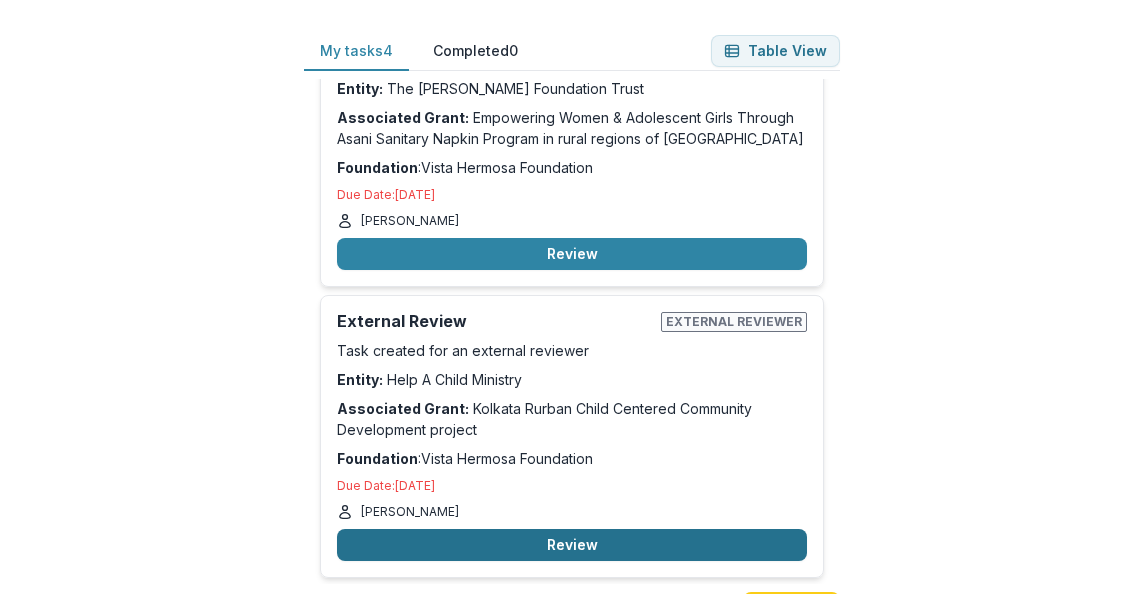 click on "Review" at bounding box center (572, 545) 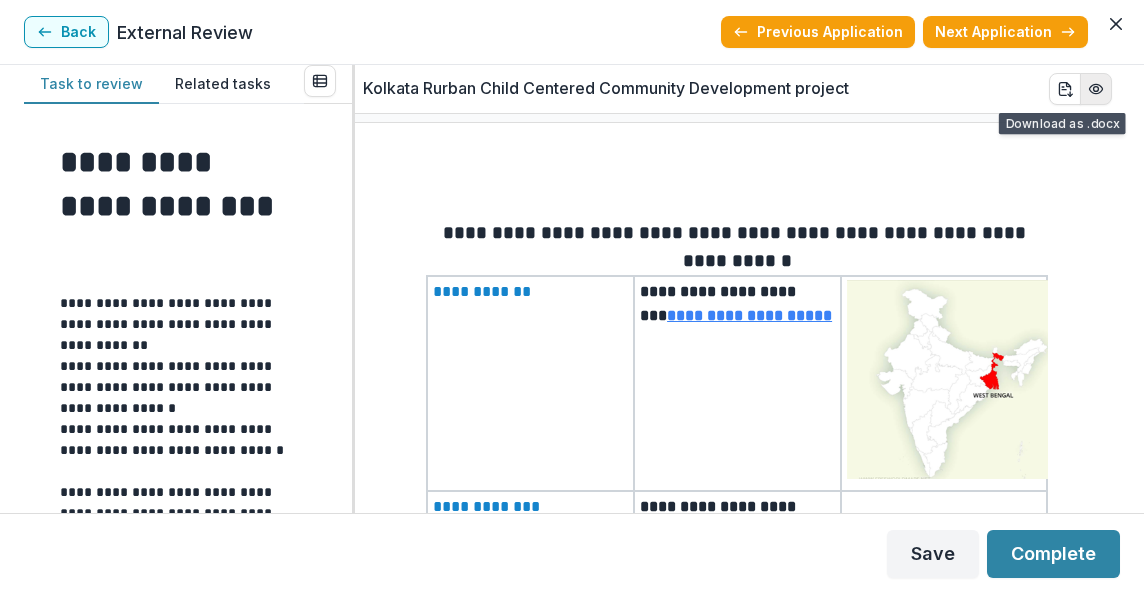 click 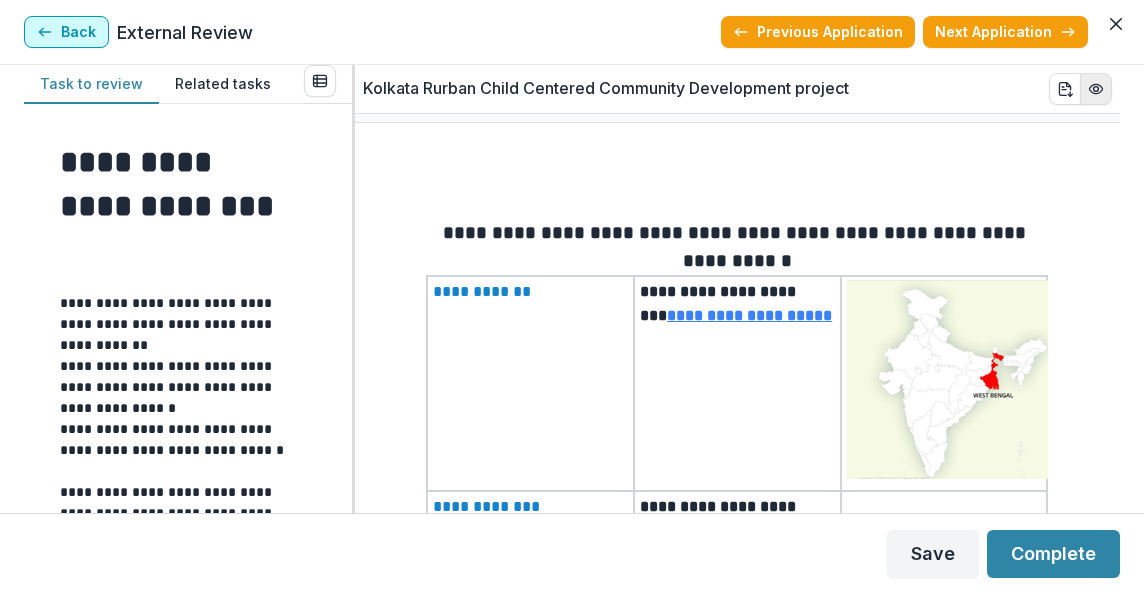 click on "Back" at bounding box center [66, 32] 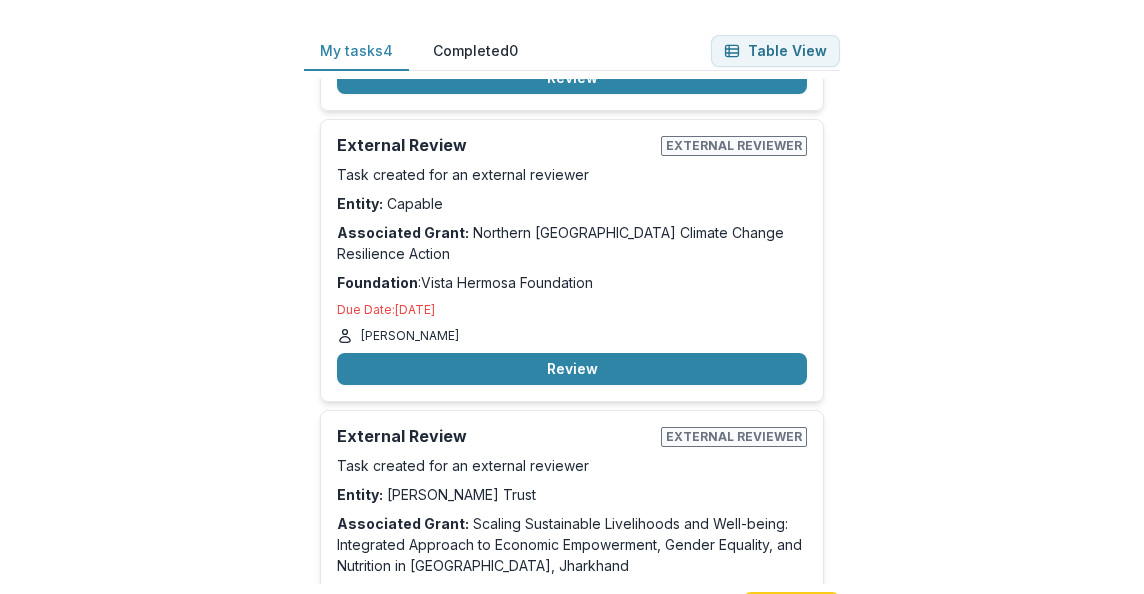 scroll, scrollTop: 560, scrollLeft: 0, axis: vertical 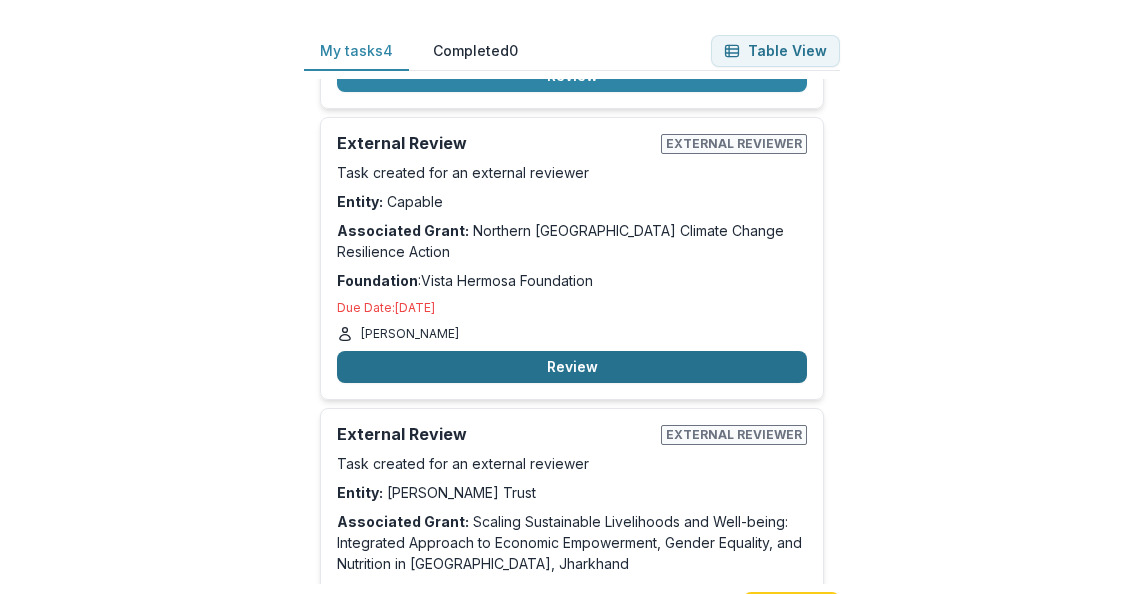 click on "Review" at bounding box center [572, 367] 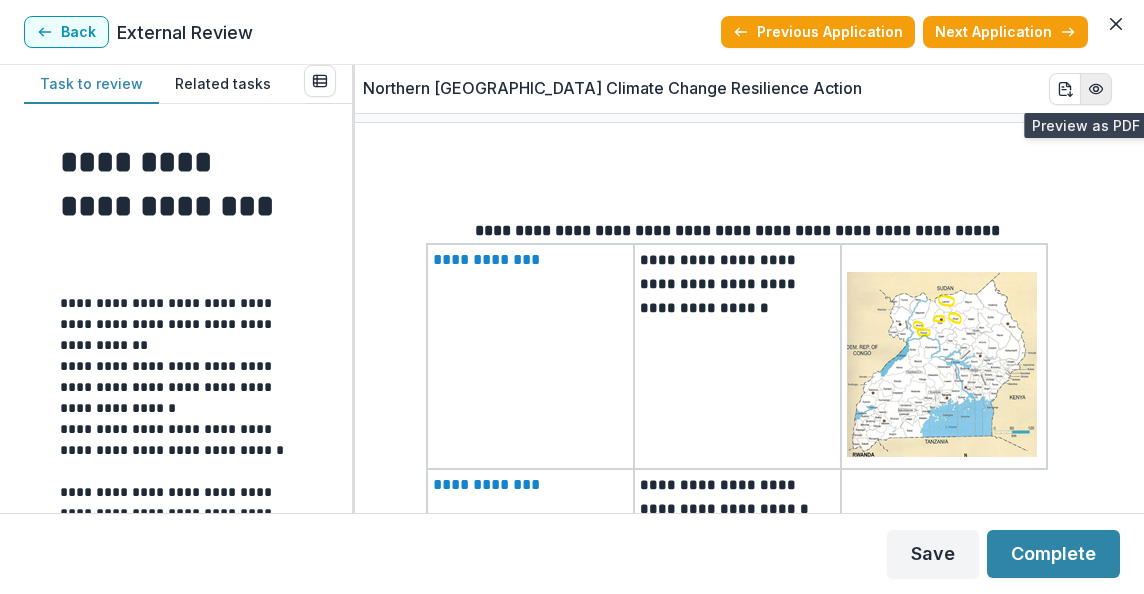 click 